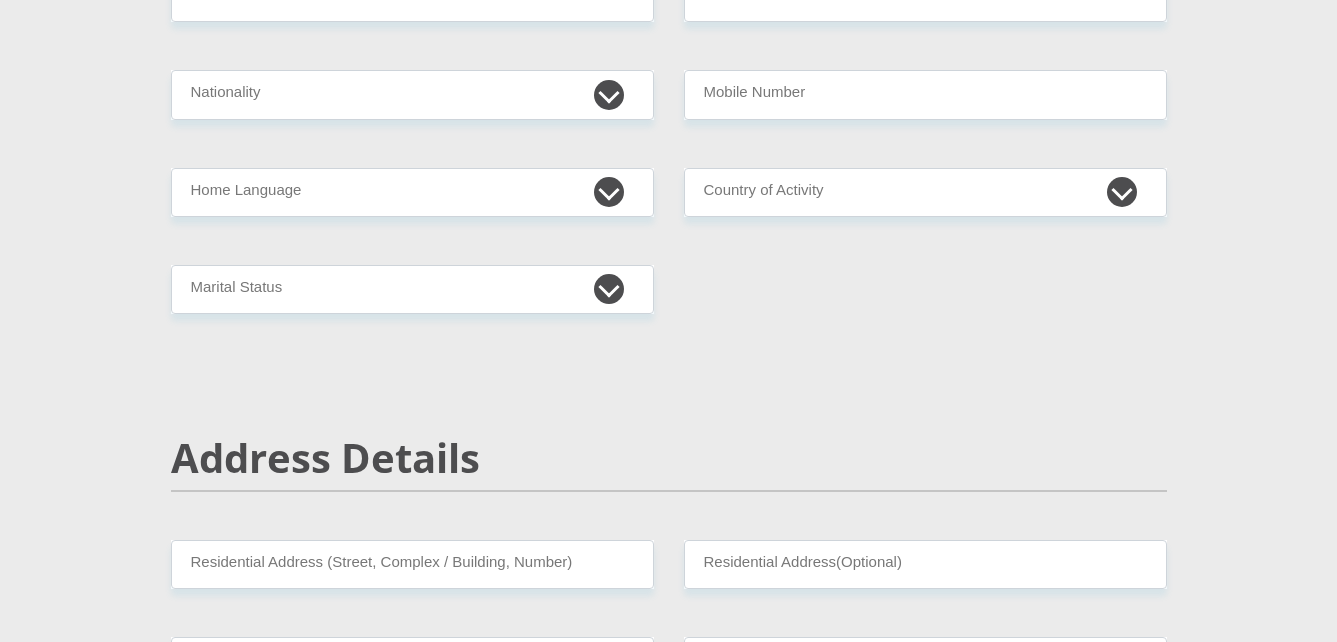 scroll, scrollTop: 0, scrollLeft: 0, axis: both 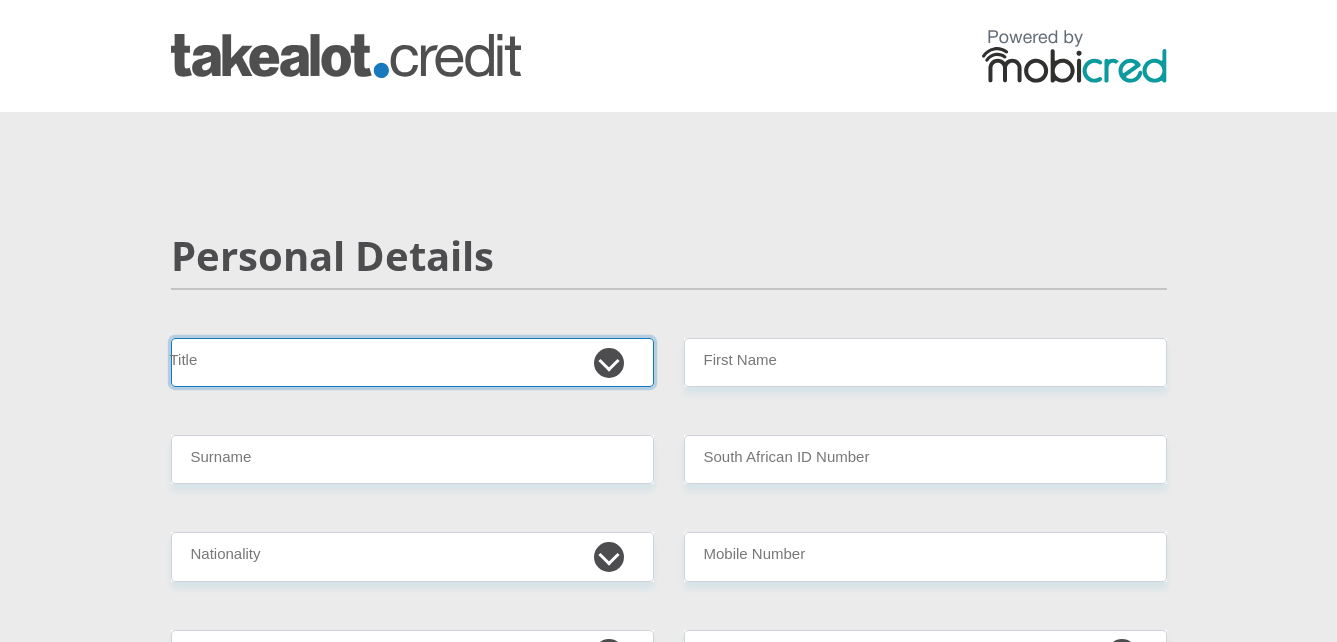 click on "Mr
Ms
Mrs
Dr
Other" at bounding box center [412, 362] 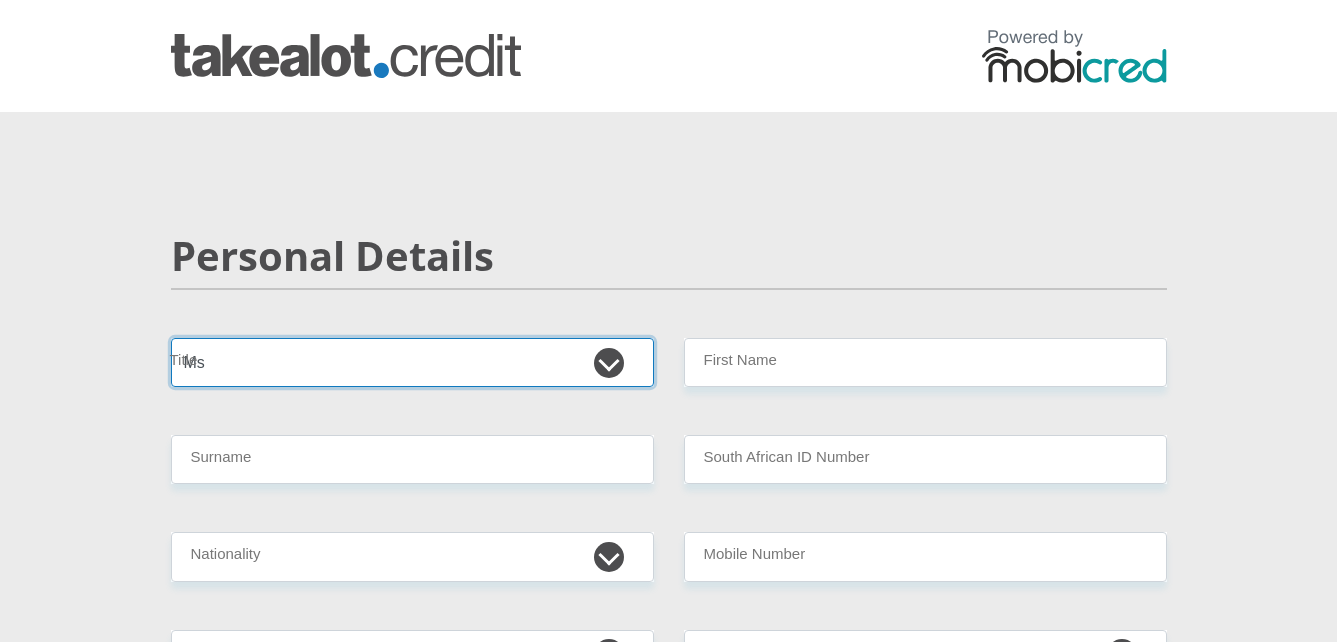 click on "Mr
Ms
Mrs
Dr
Other" at bounding box center [412, 362] 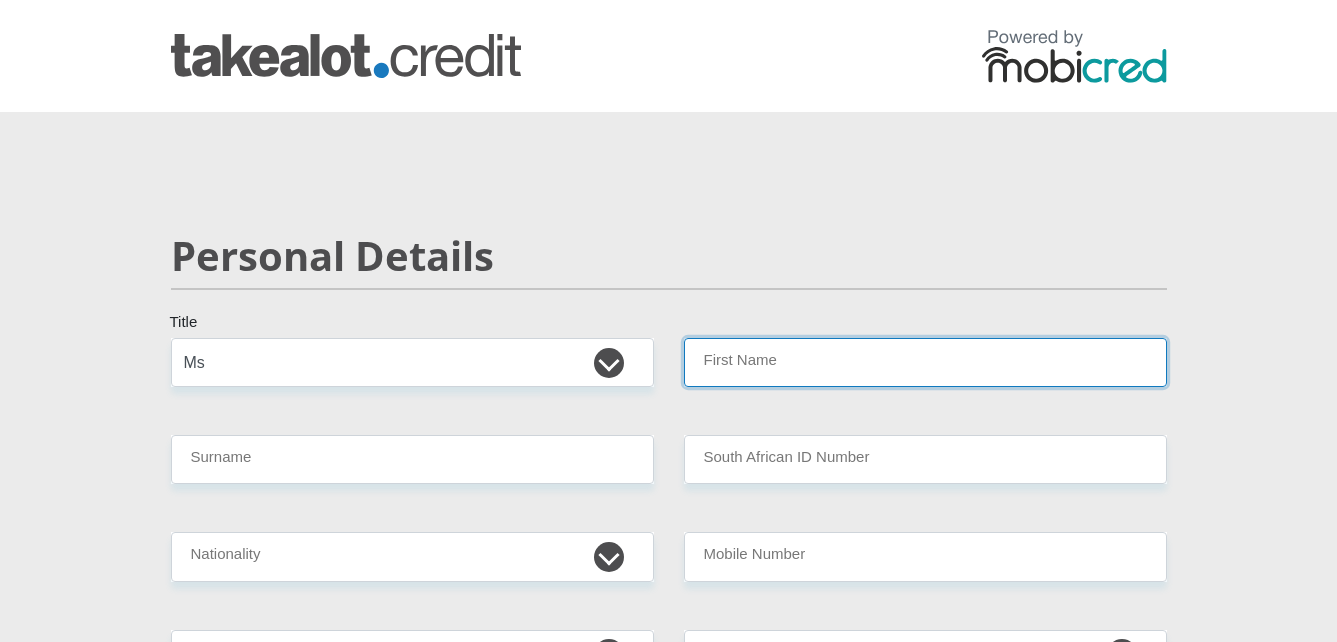 click on "First Name" at bounding box center [925, 362] 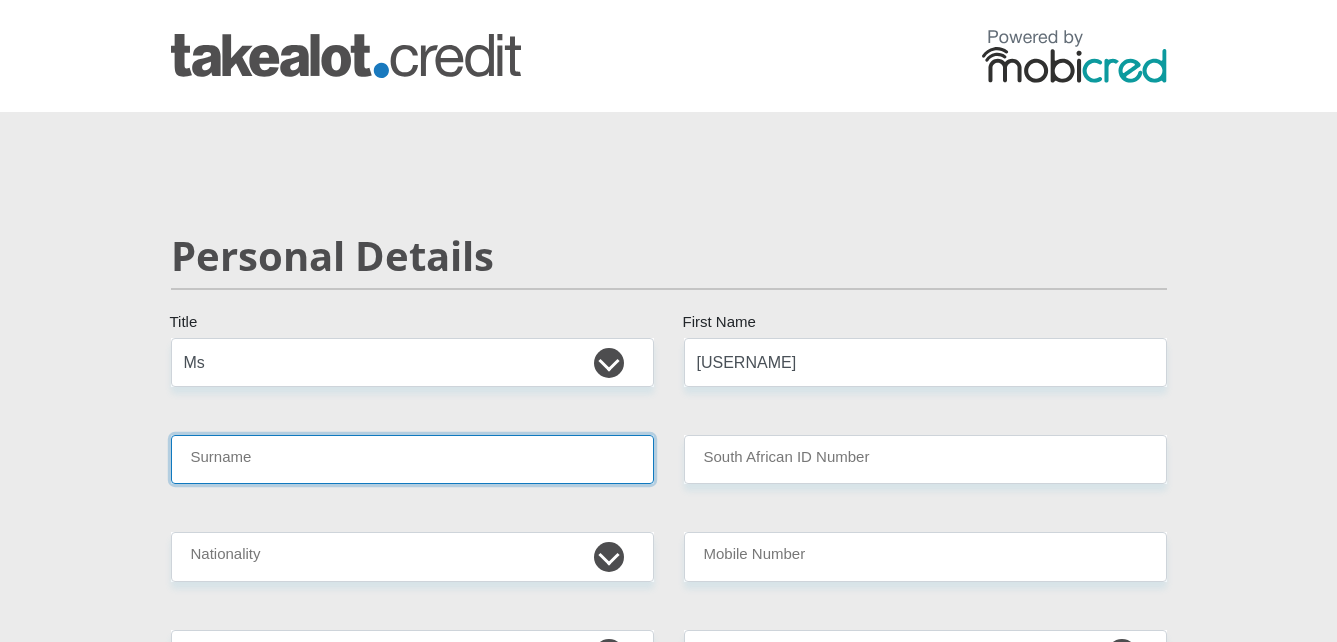 type on "[USERNAME]" 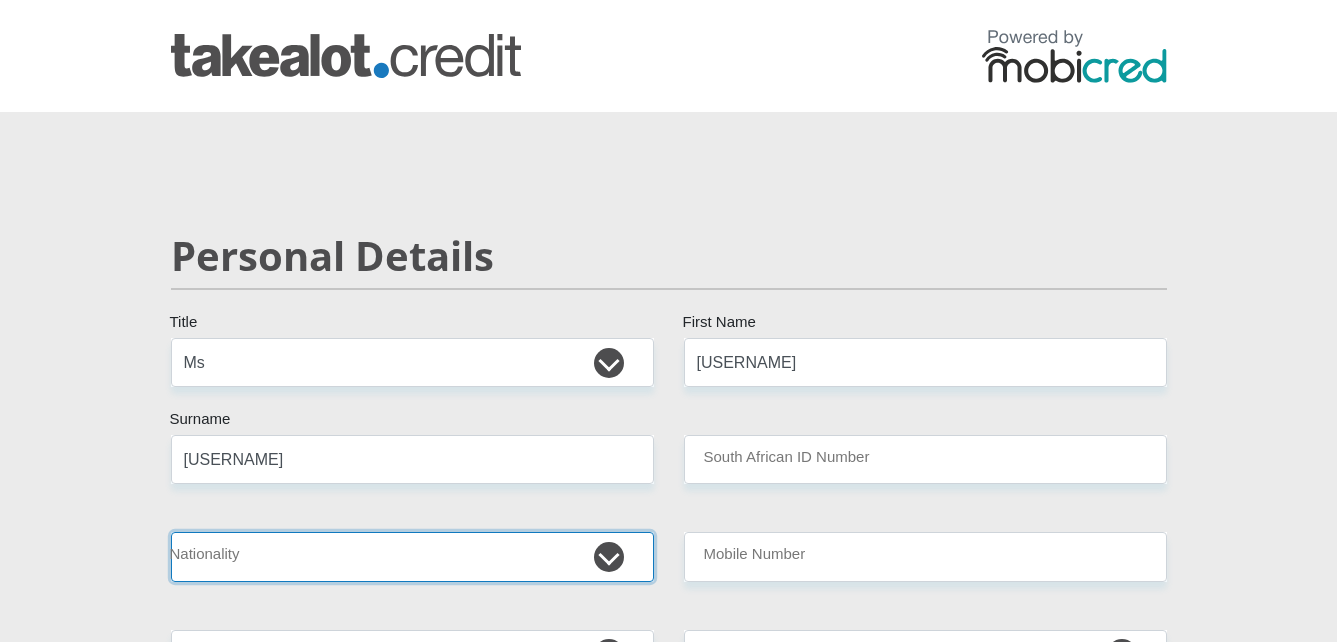 select on "ZAF" 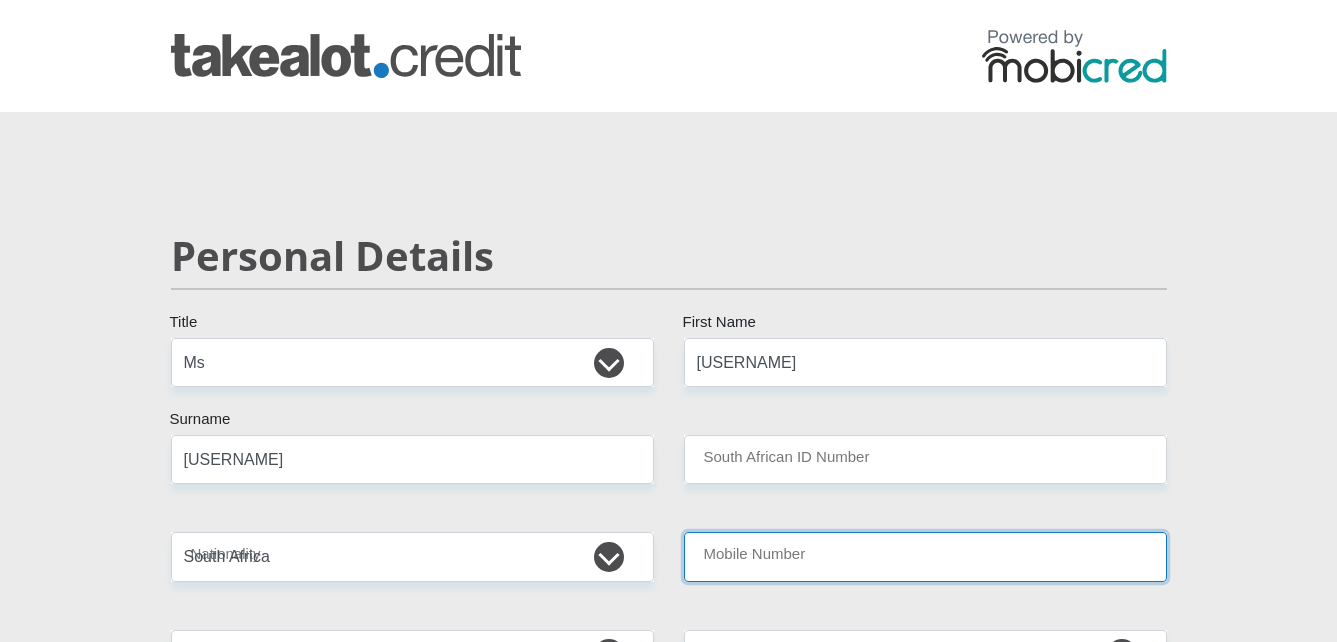 type on "[PHONE]" 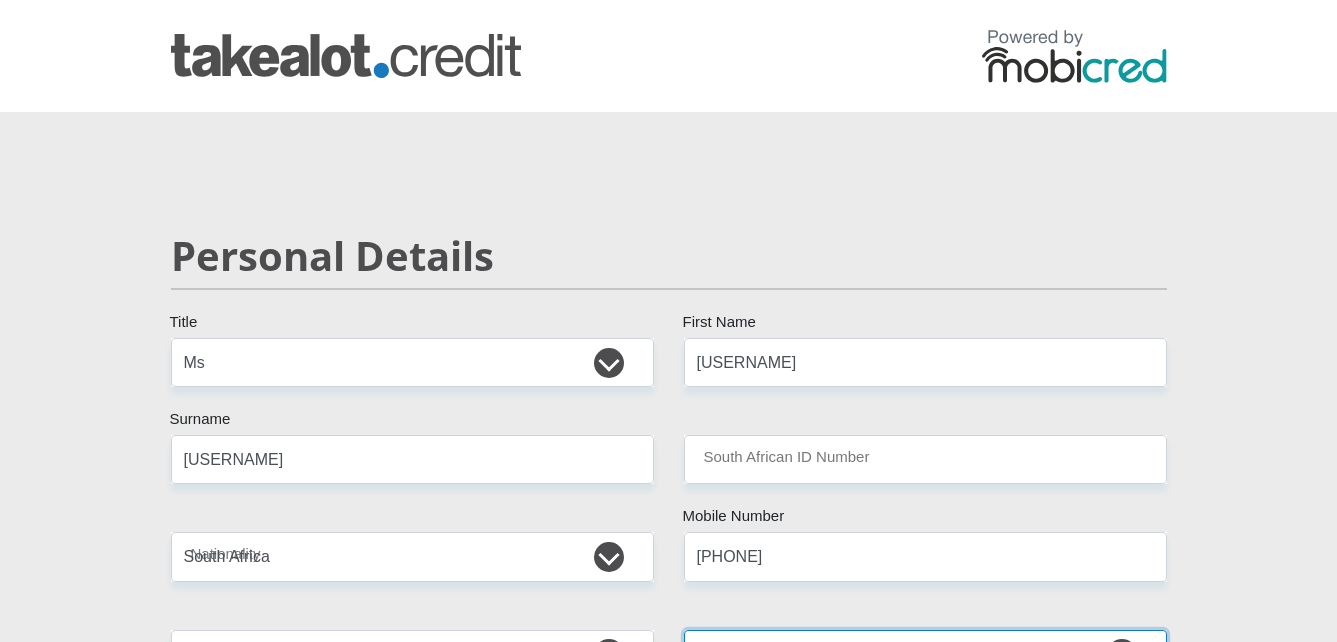 select on "ZAF" 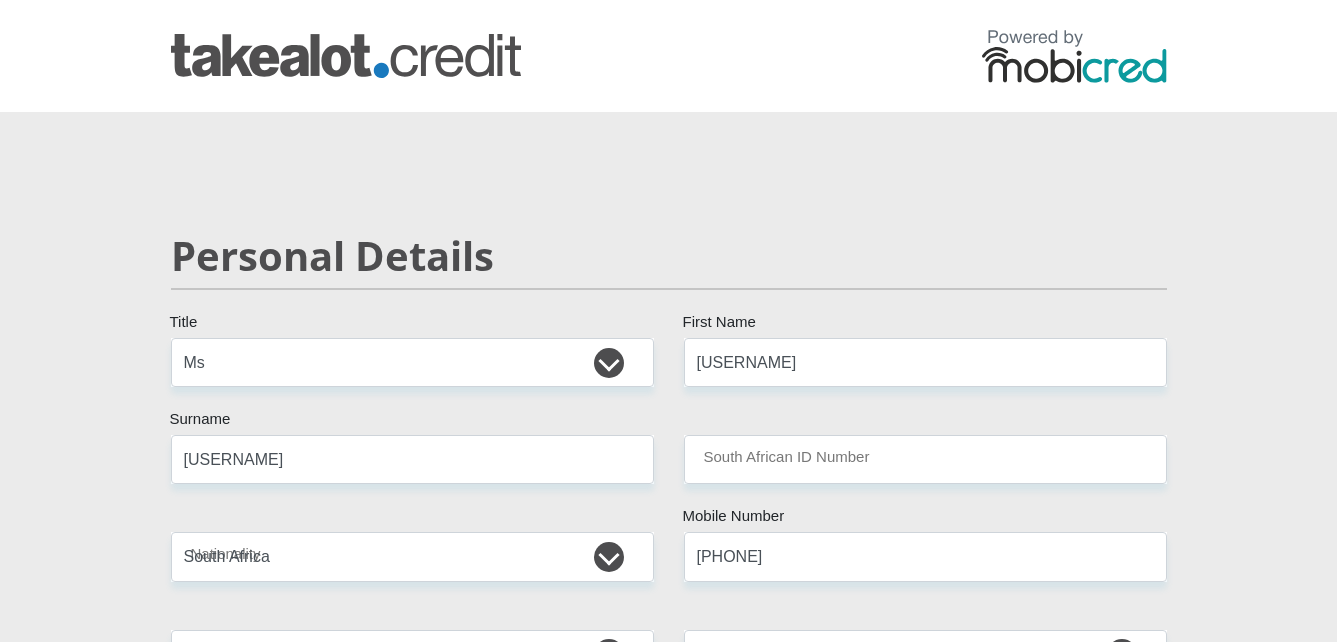 type on "[NUMBER] [STREET]" 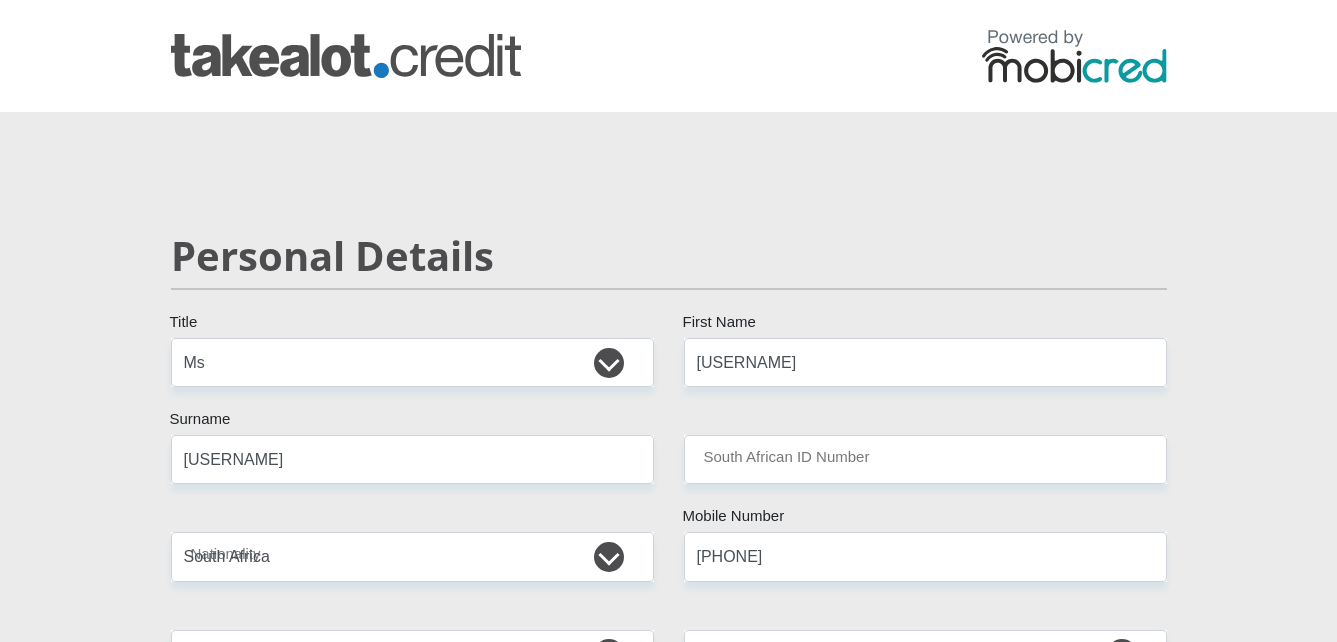 type on "[CITY]" 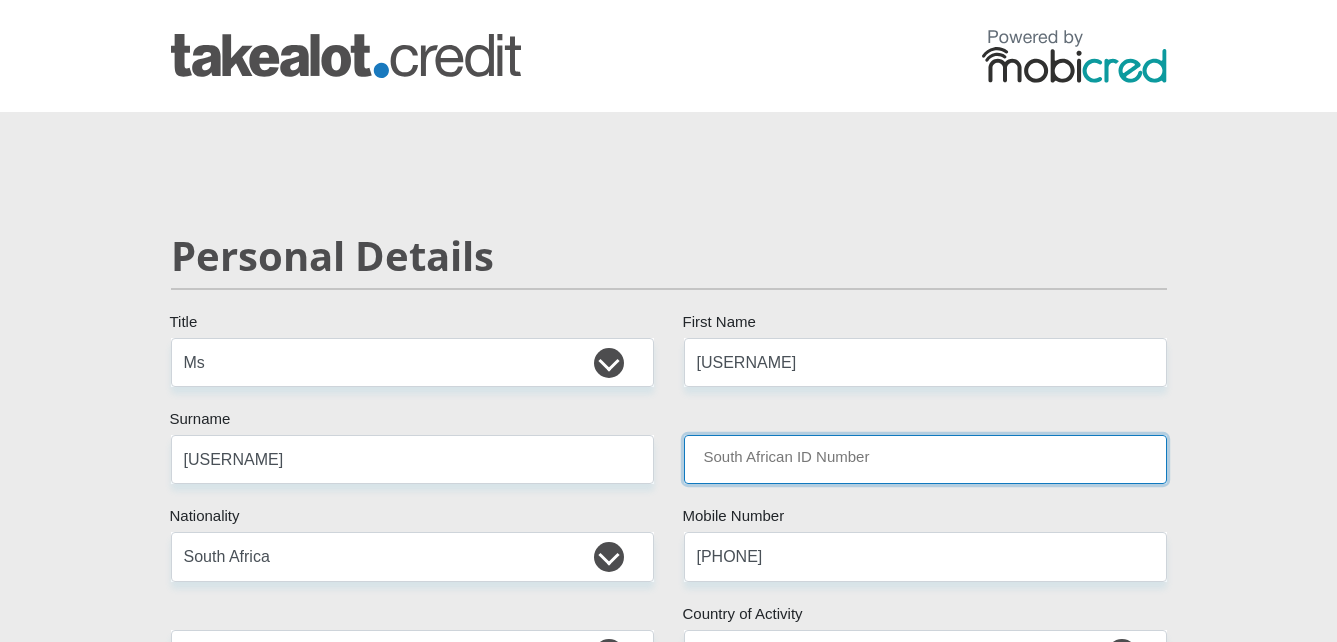click on "South African ID Number" at bounding box center [925, 459] 